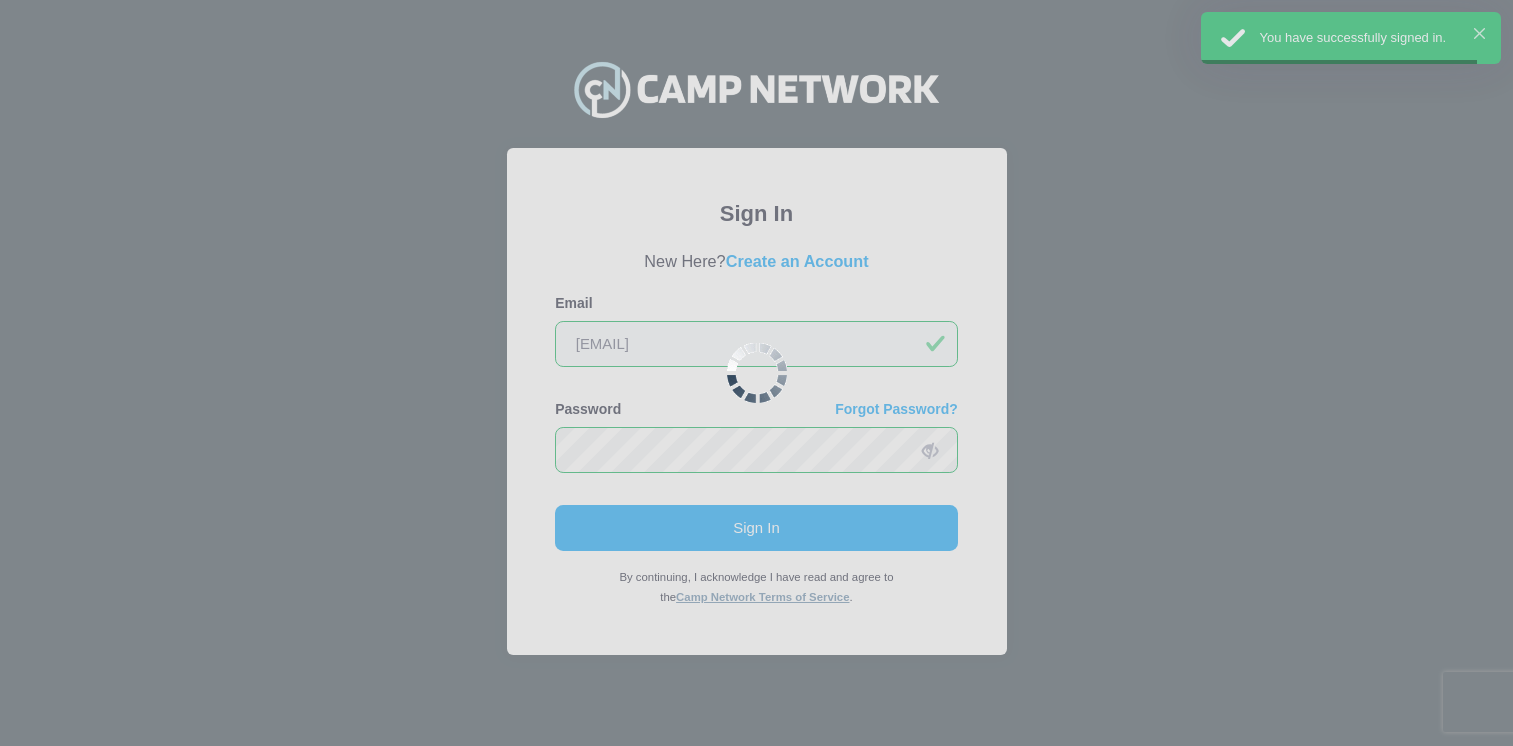 scroll, scrollTop: 0, scrollLeft: 0, axis: both 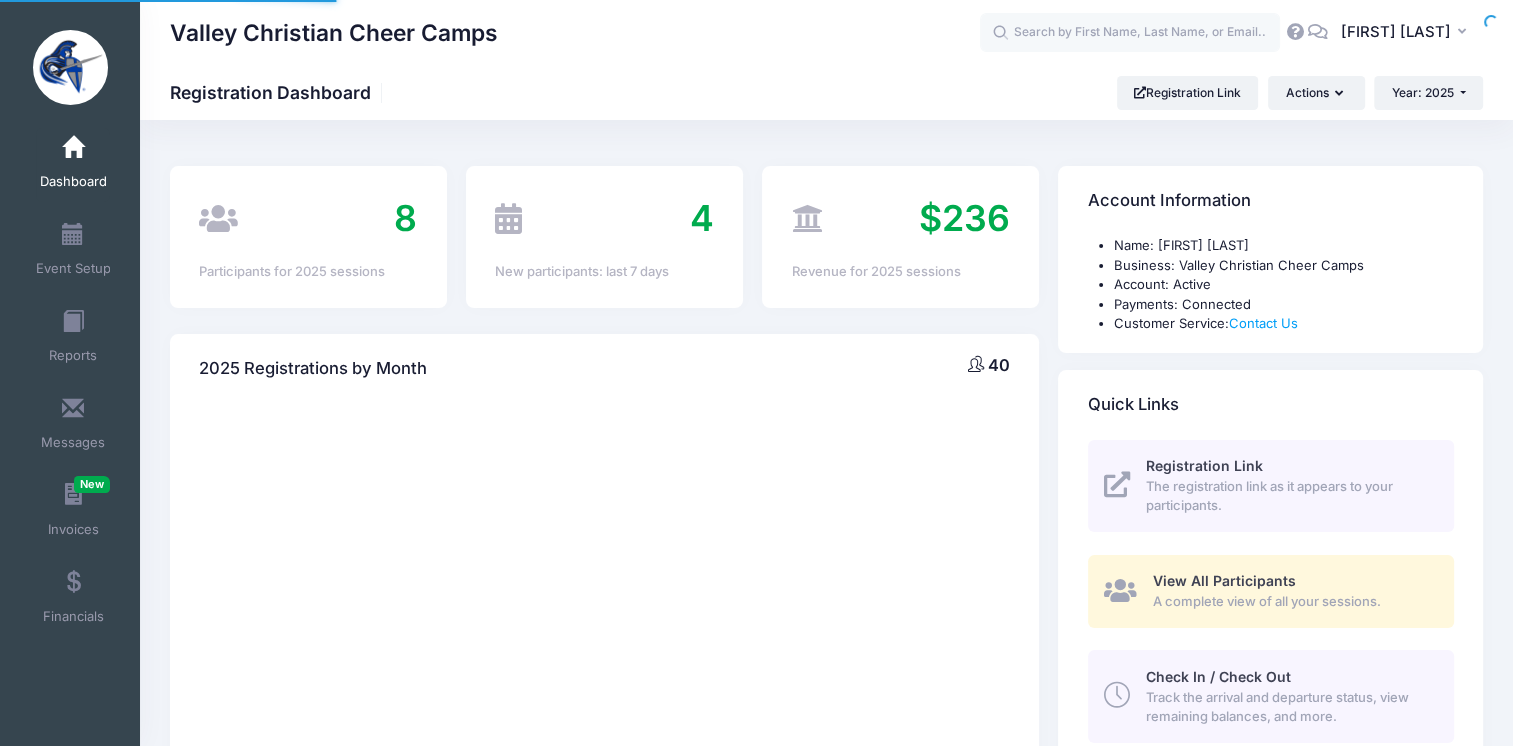 select 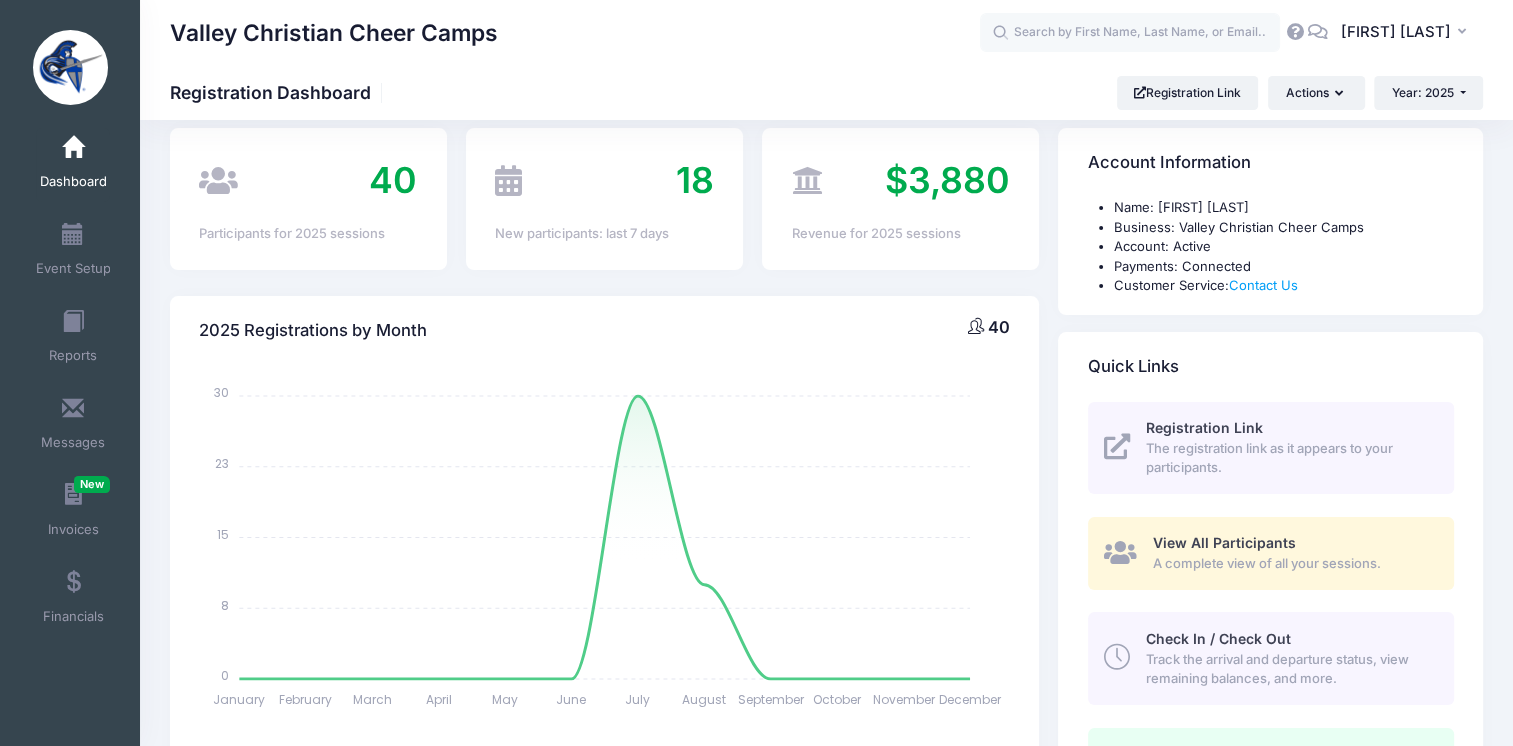 scroll, scrollTop: 0, scrollLeft: 0, axis: both 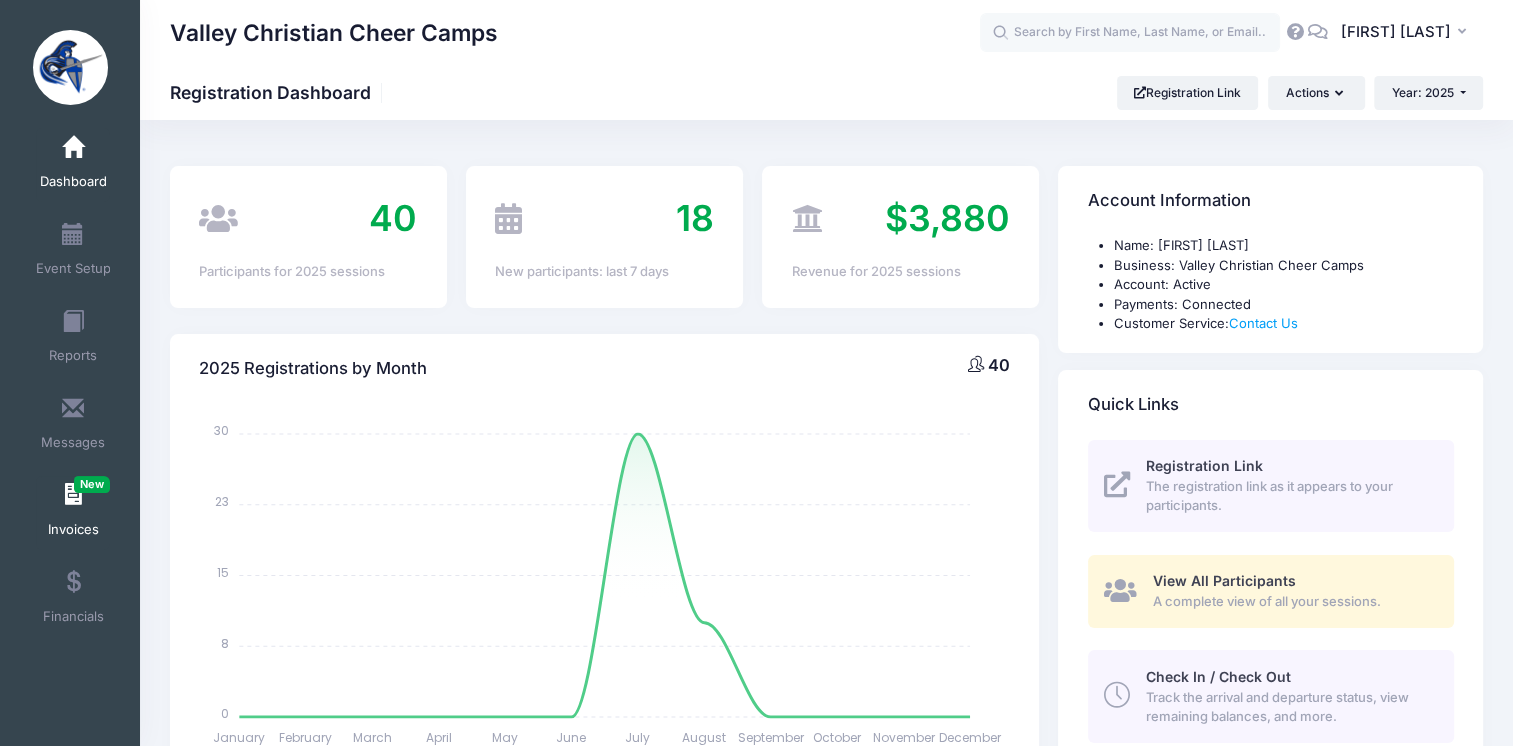 click on "Invoices  New" at bounding box center (73, 513) 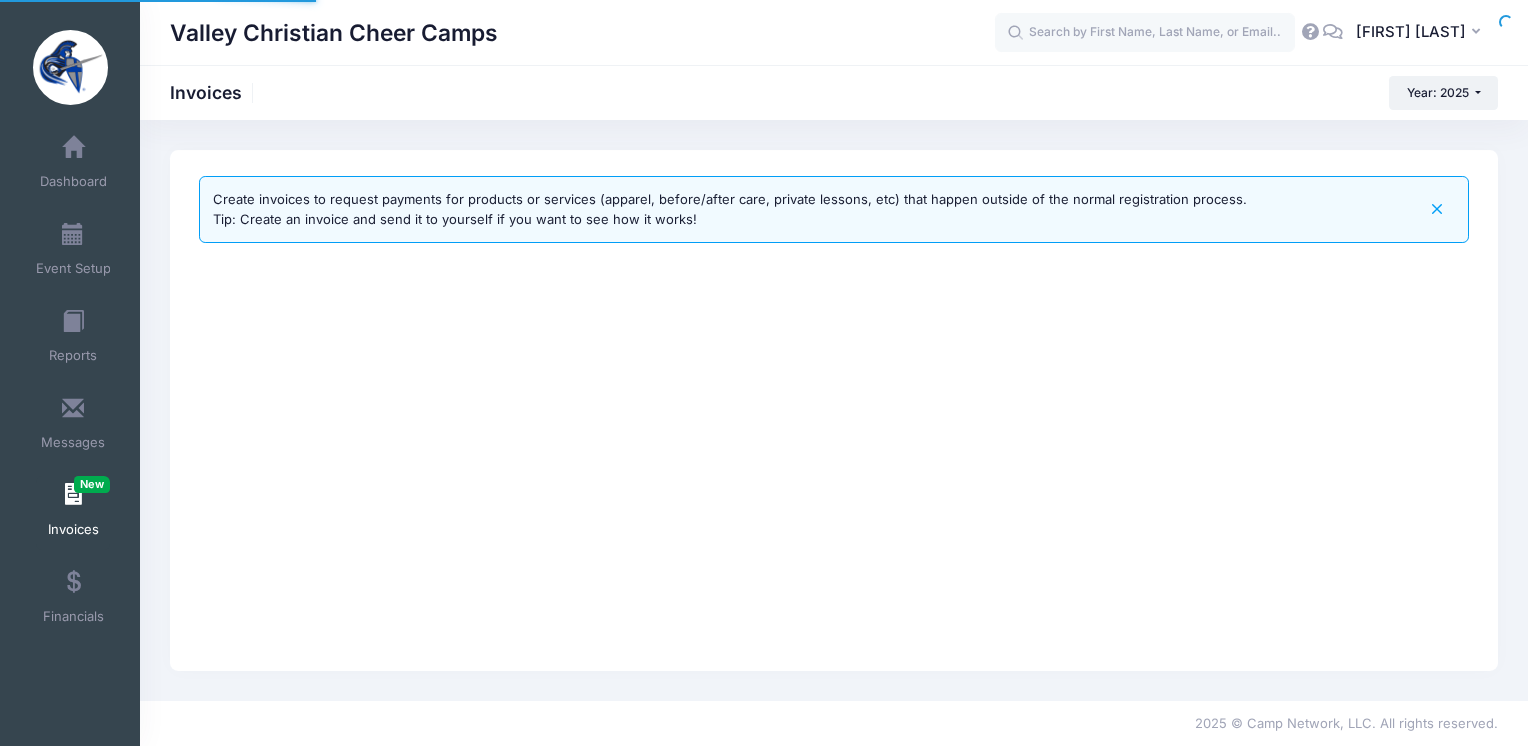 scroll, scrollTop: 0, scrollLeft: 0, axis: both 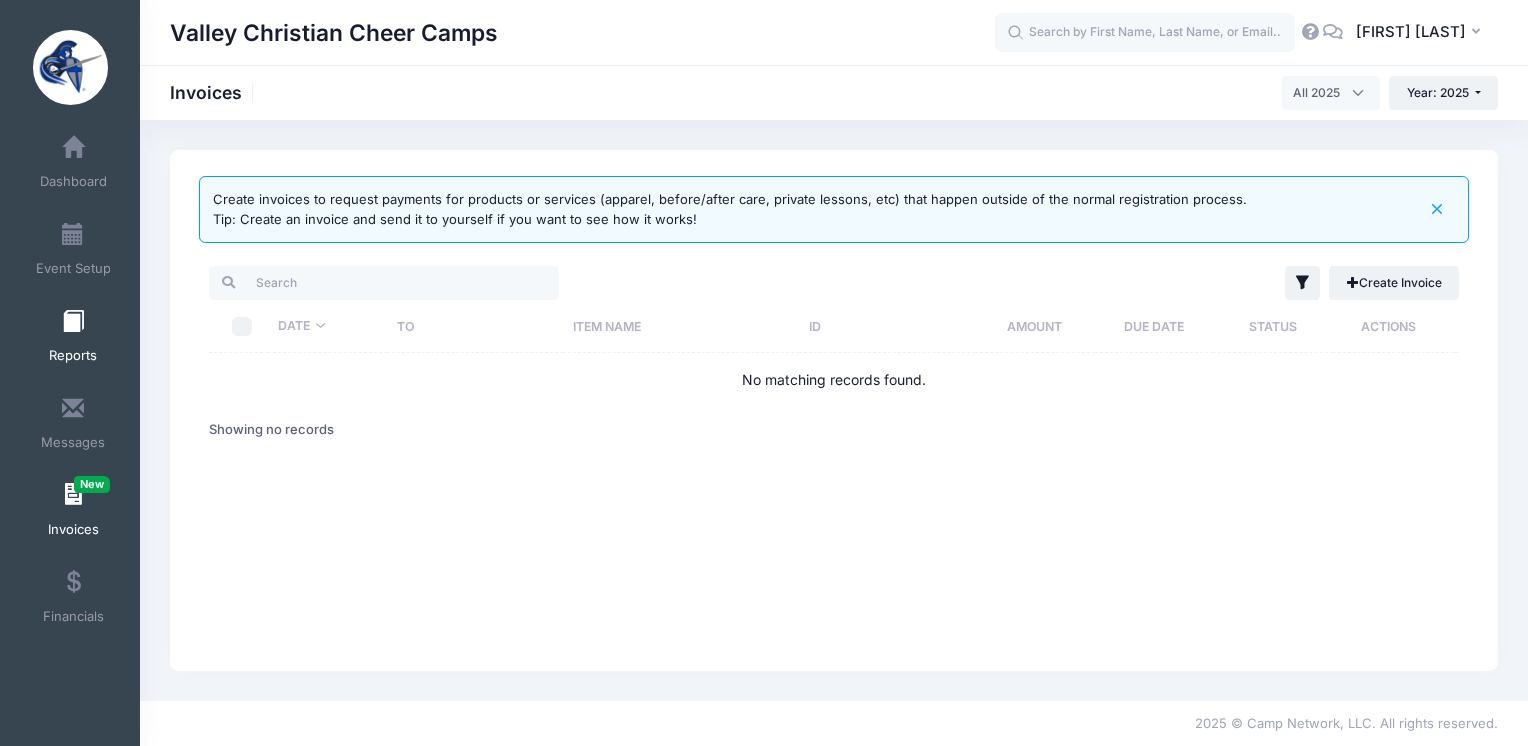 click on "Reports" at bounding box center (73, 339) 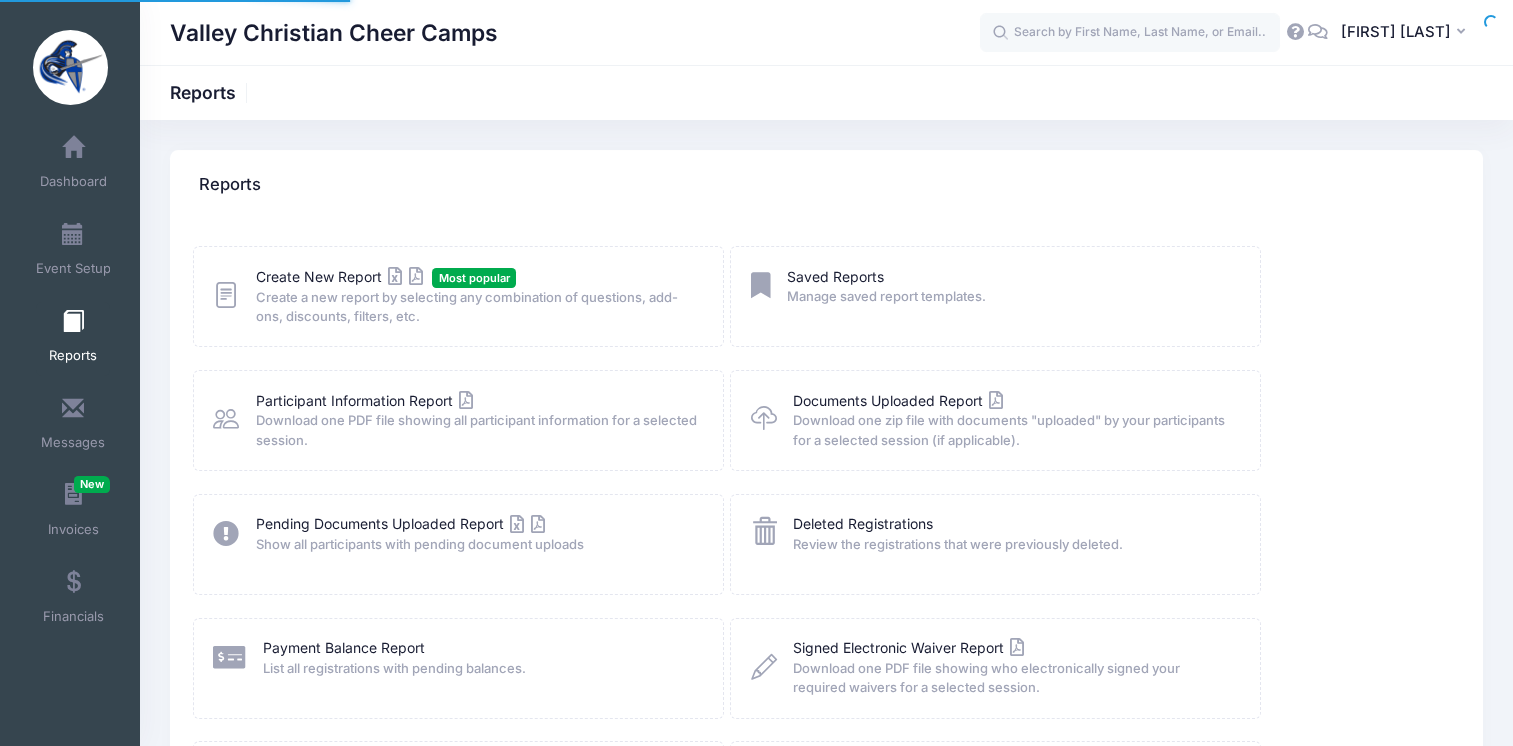 scroll, scrollTop: 0, scrollLeft: 0, axis: both 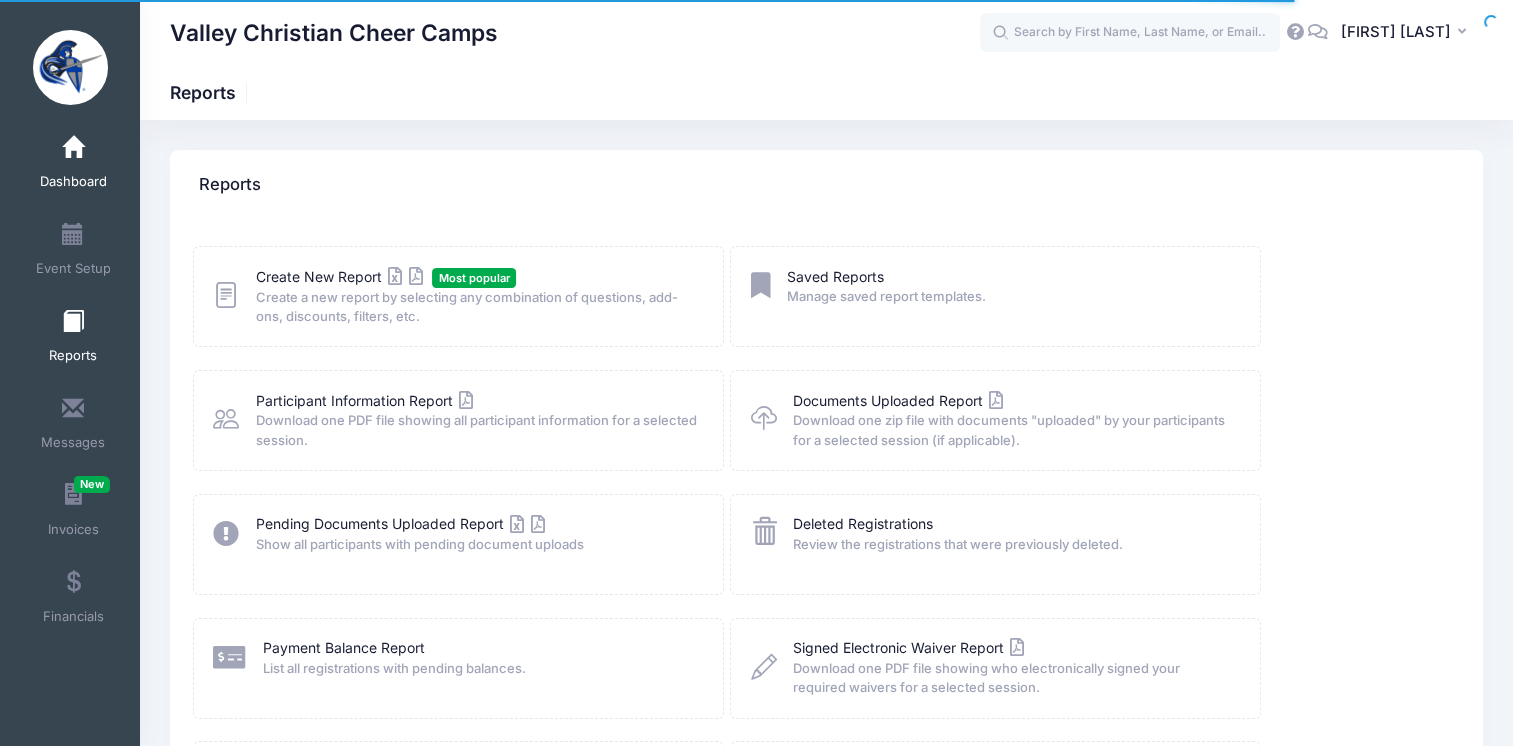 click on "Dashboard" at bounding box center (73, 182) 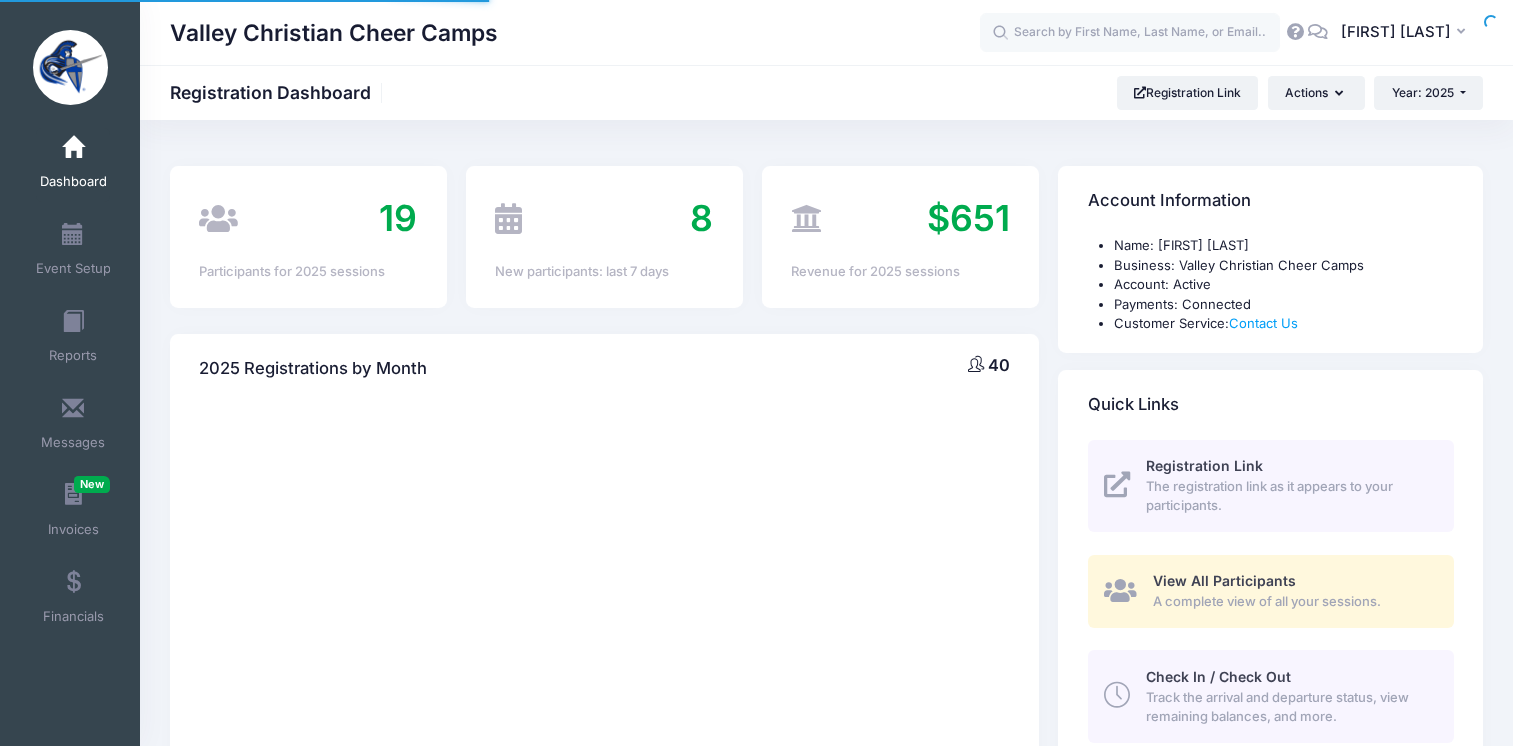 scroll, scrollTop: 0, scrollLeft: 0, axis: both 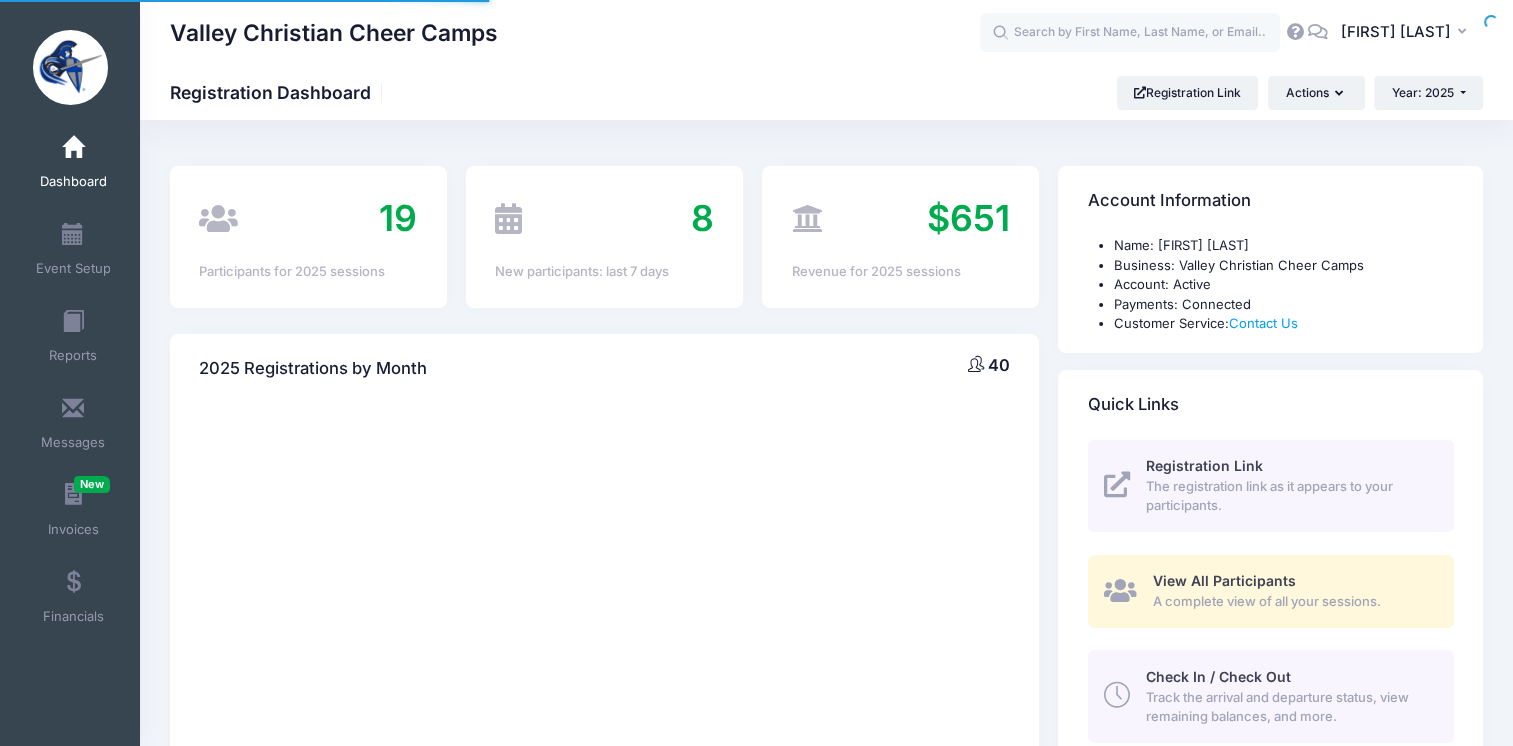 select 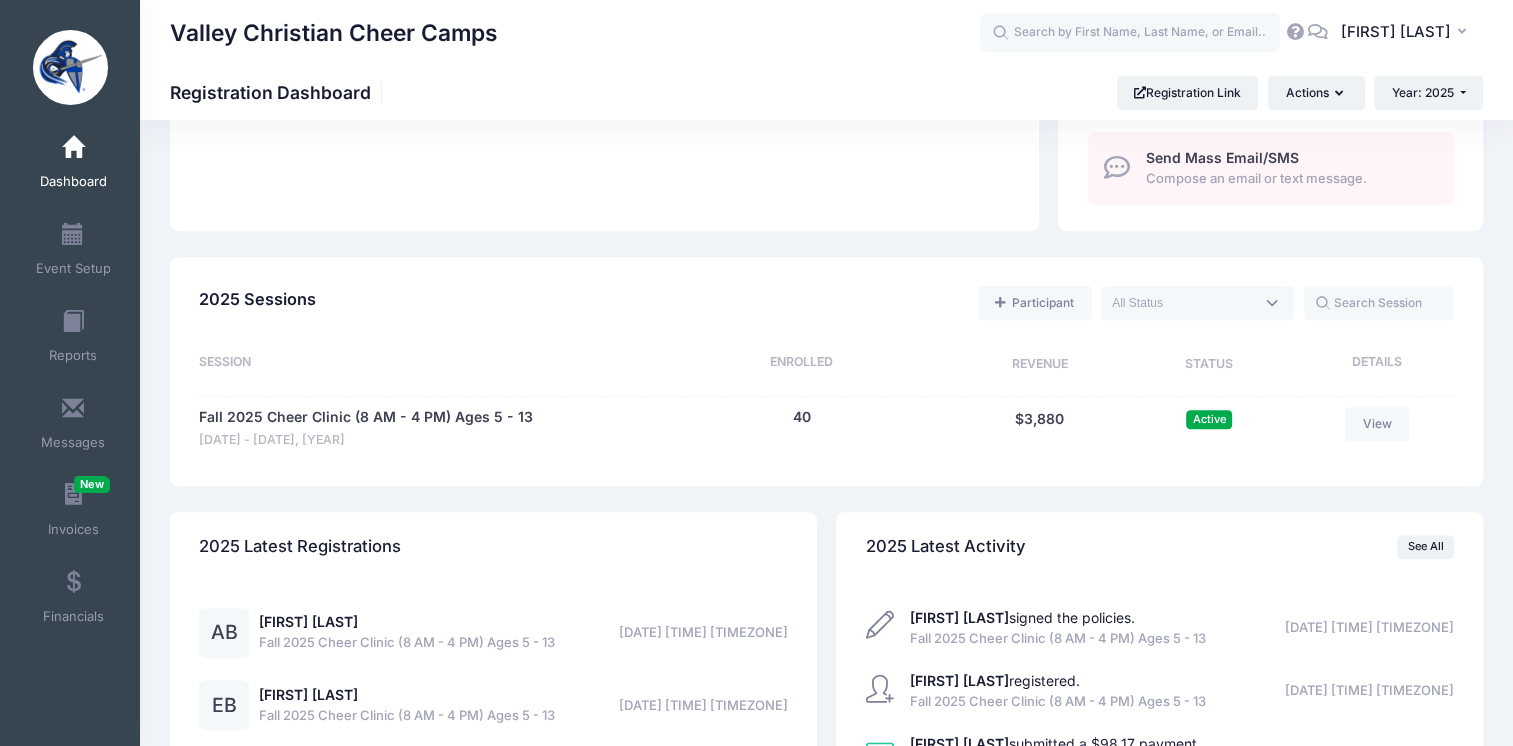 scroll, scrollTop: 700, scrollLeft: 0, axis: vertical 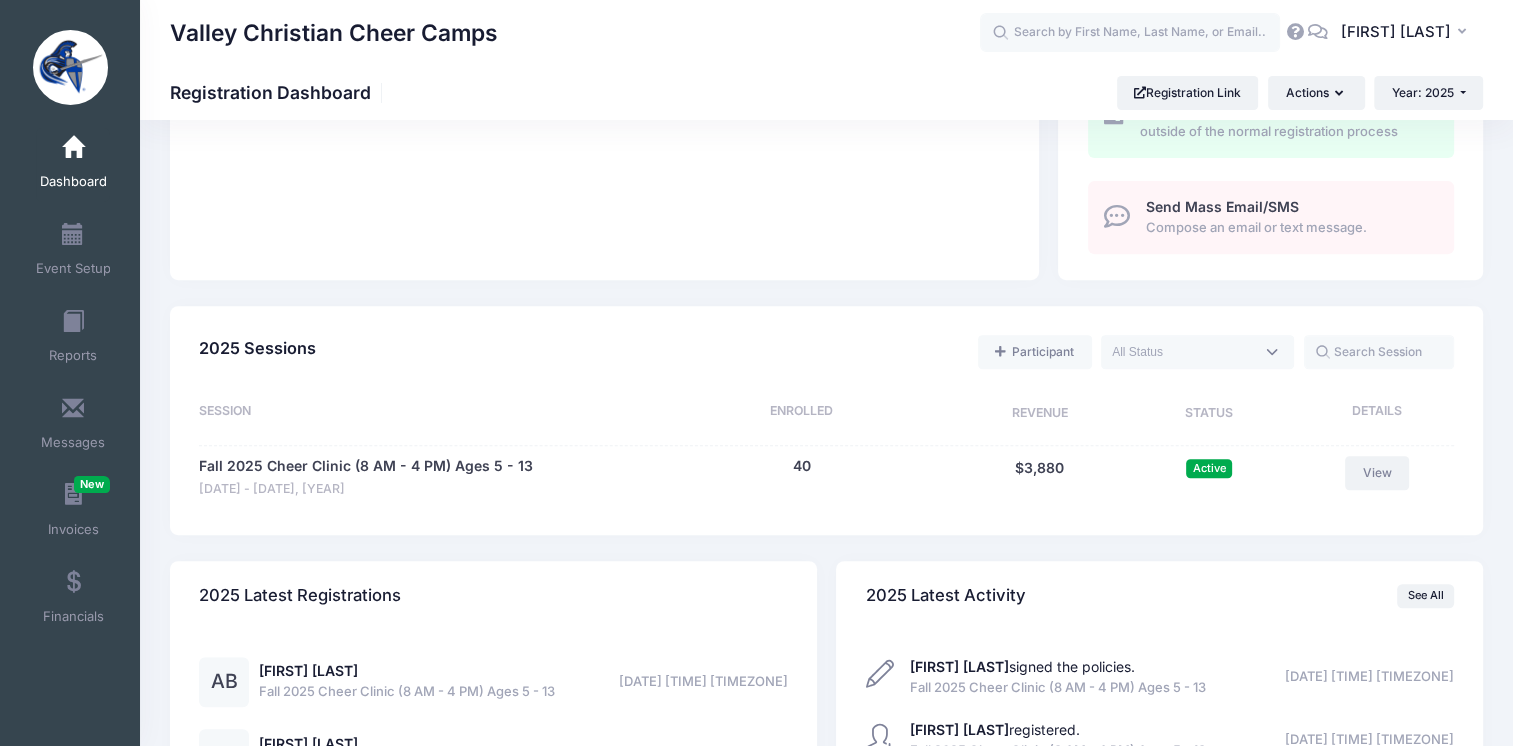 click on "View" at bounding box center (1377, 473) 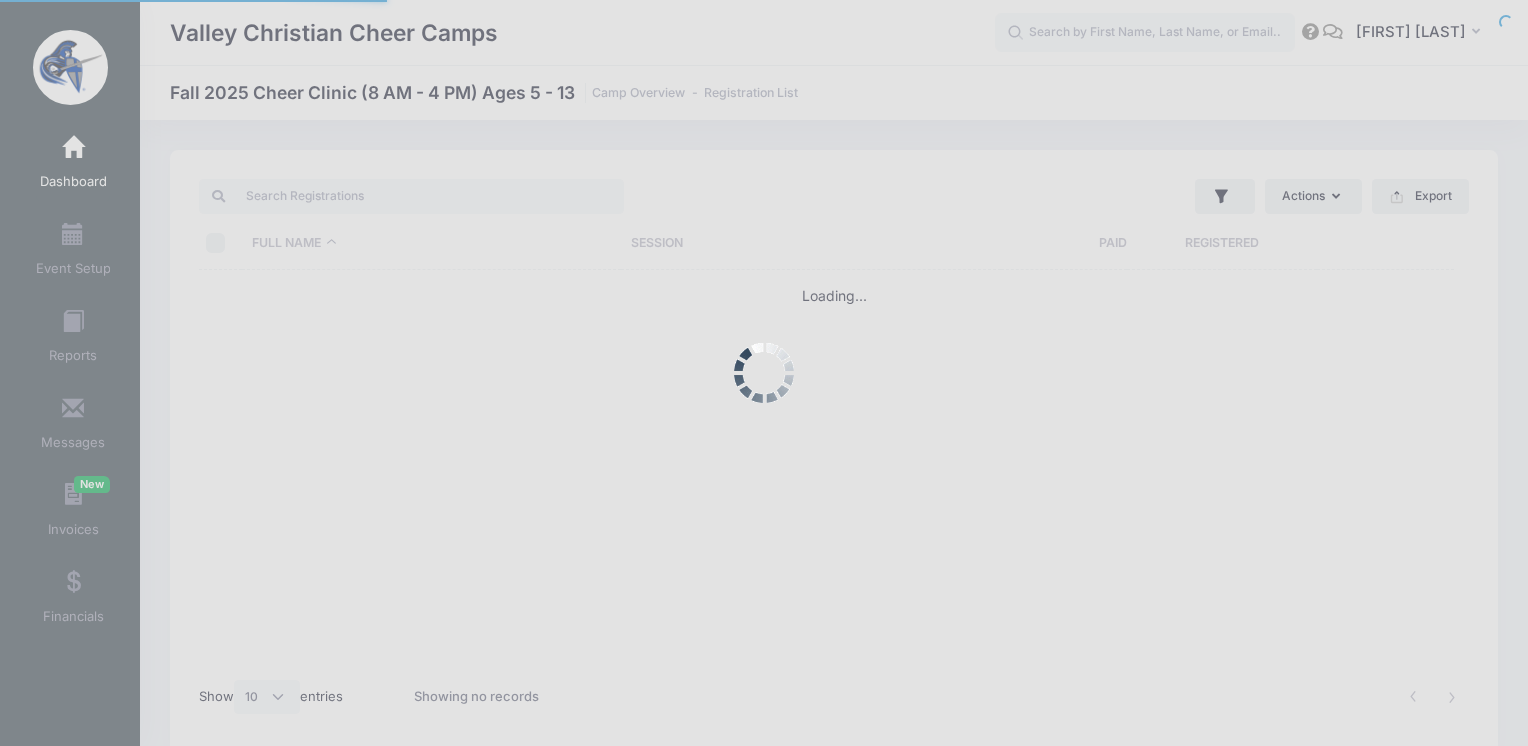 select on "10" 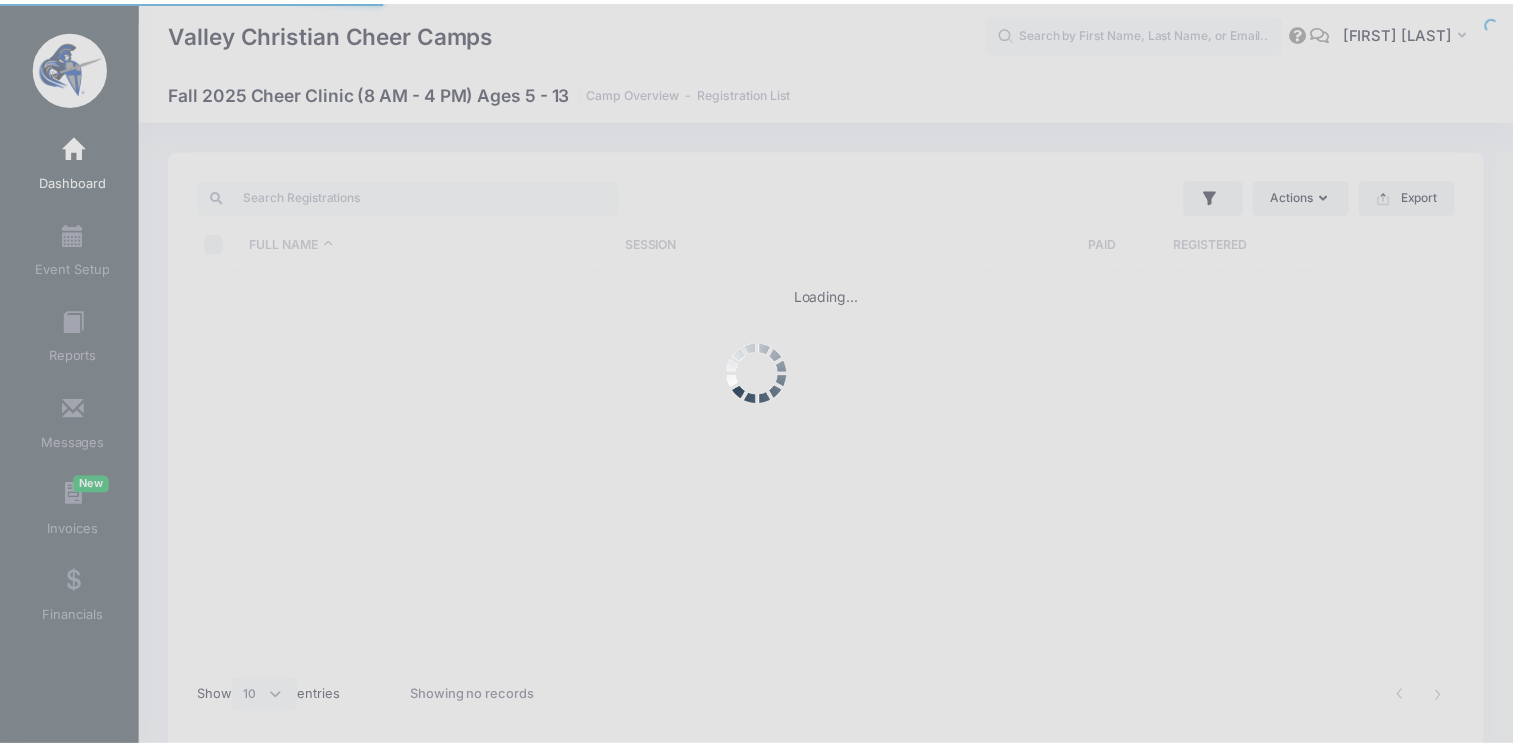 scroll, scrollTop: 0, scrollLeft: 0, axis: both 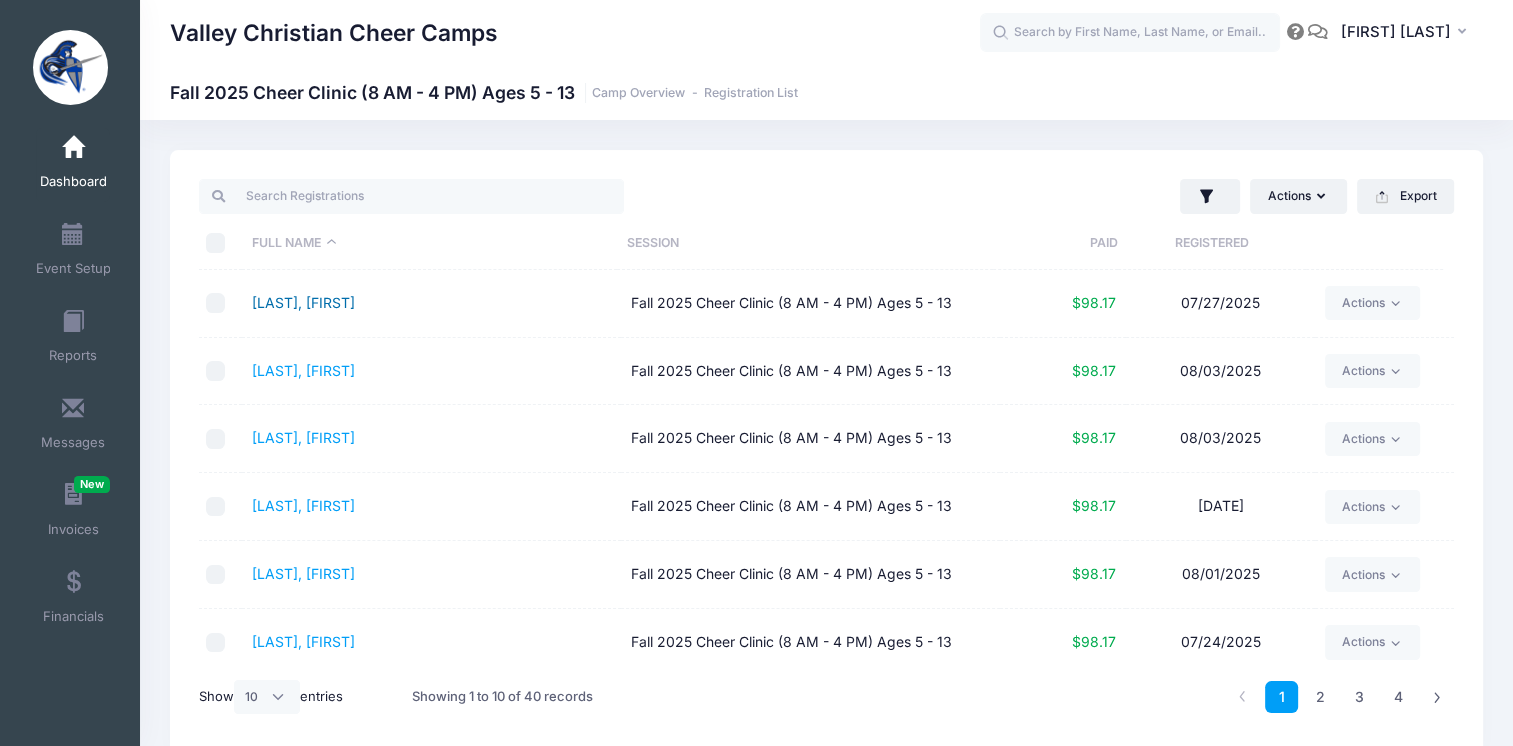 click on "Avila, Alison" at bounding box center (303, 302) 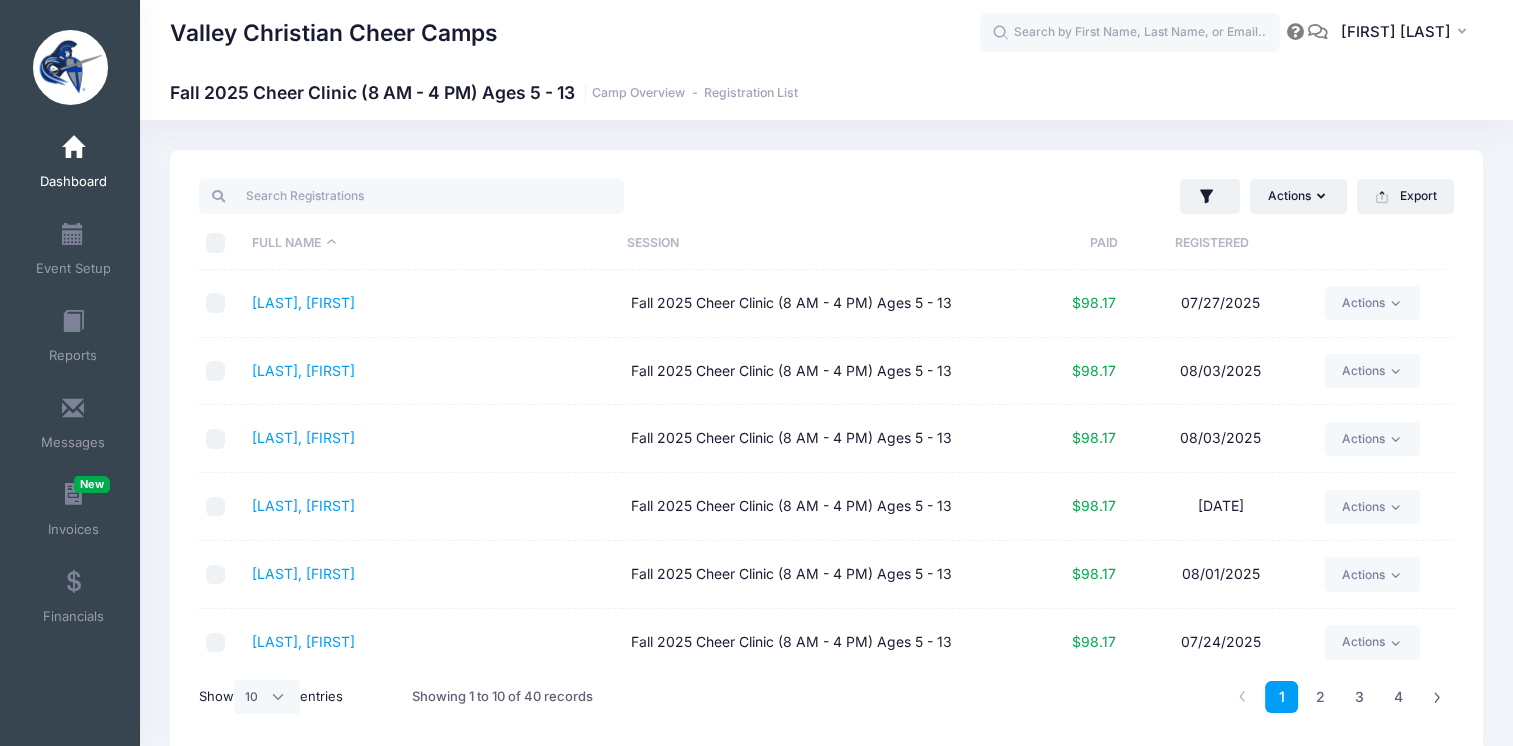 click on "Dashboard" at bounding box center (73, 182) 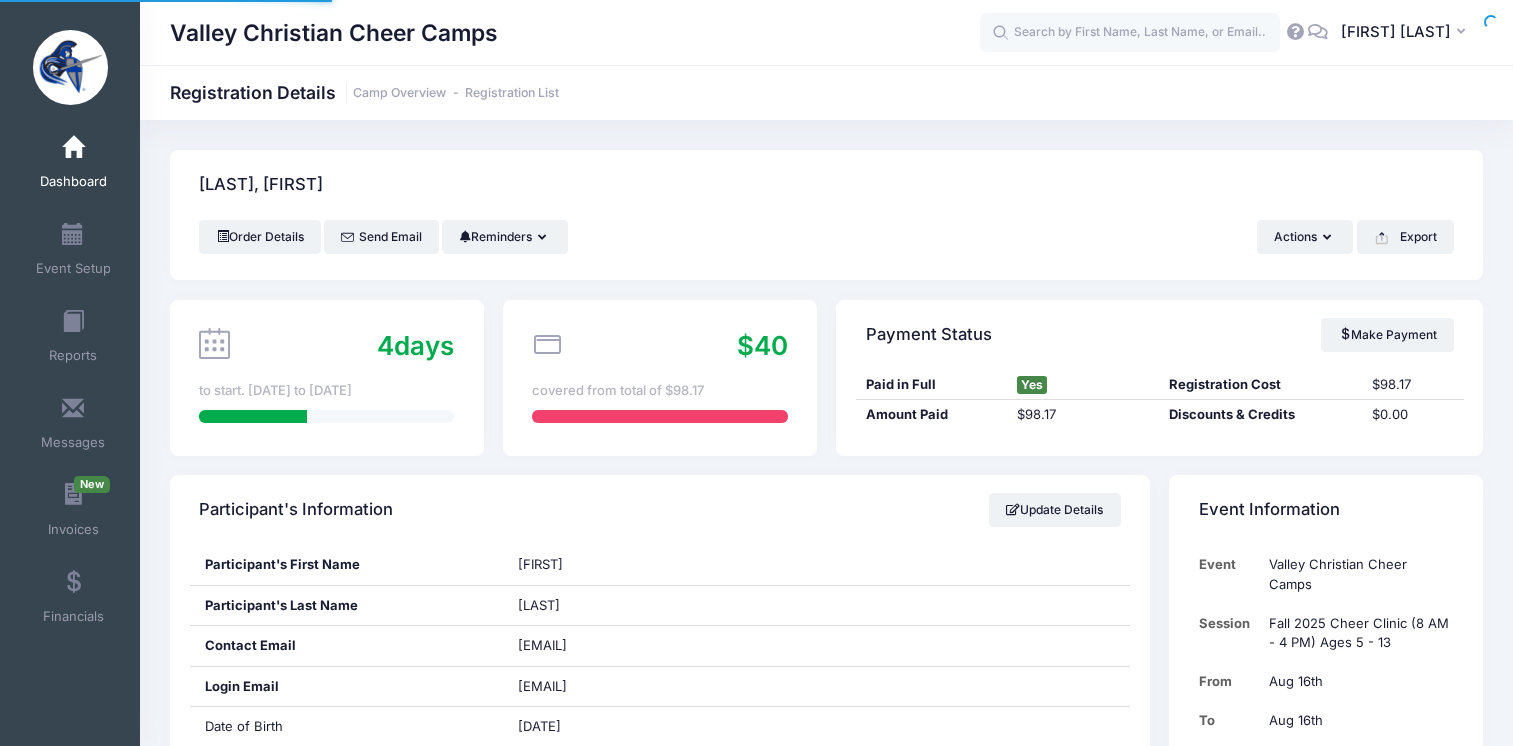 scroll, scrollTop: 0, scrollLeft: 0, axis: both 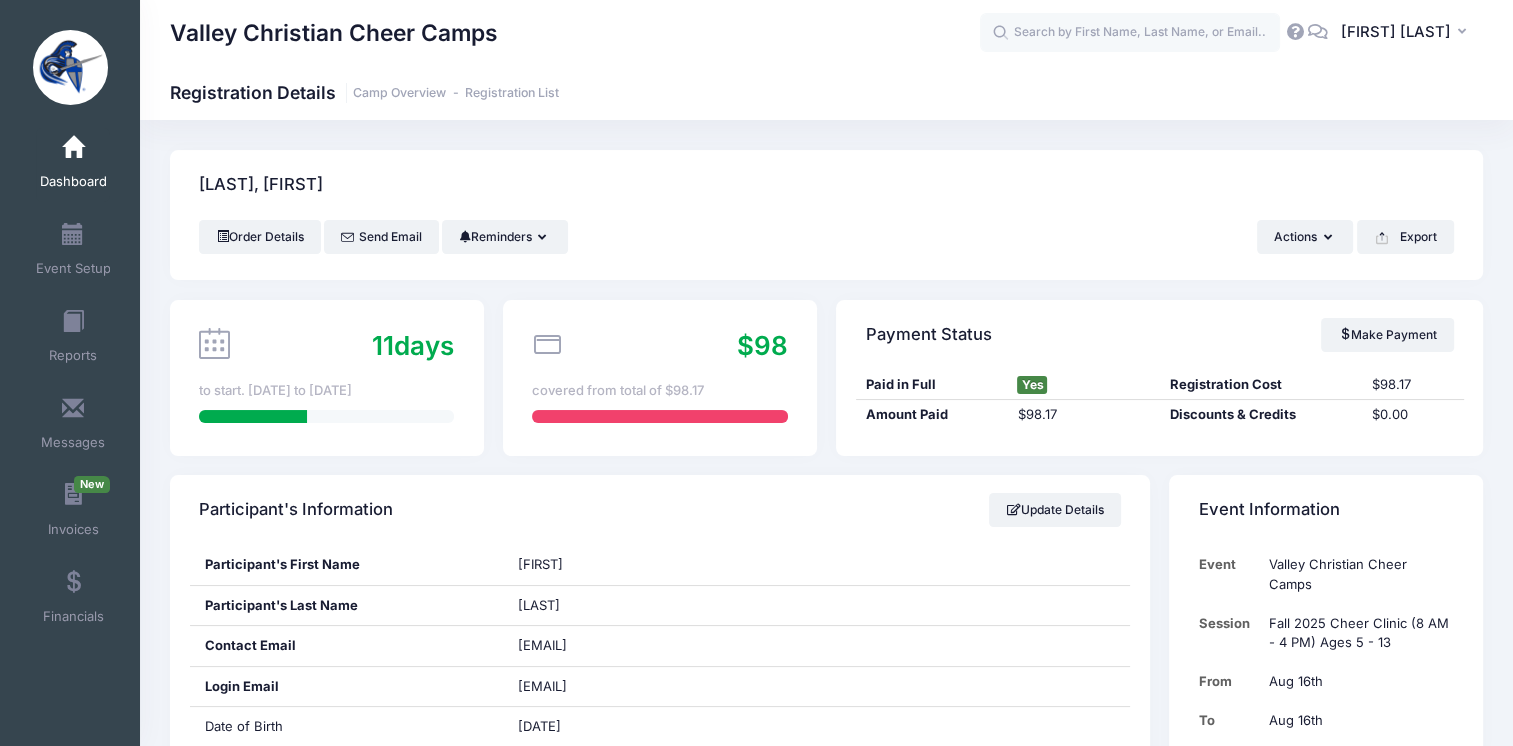 click on "Dashboard" at bounding box center (73, 165) 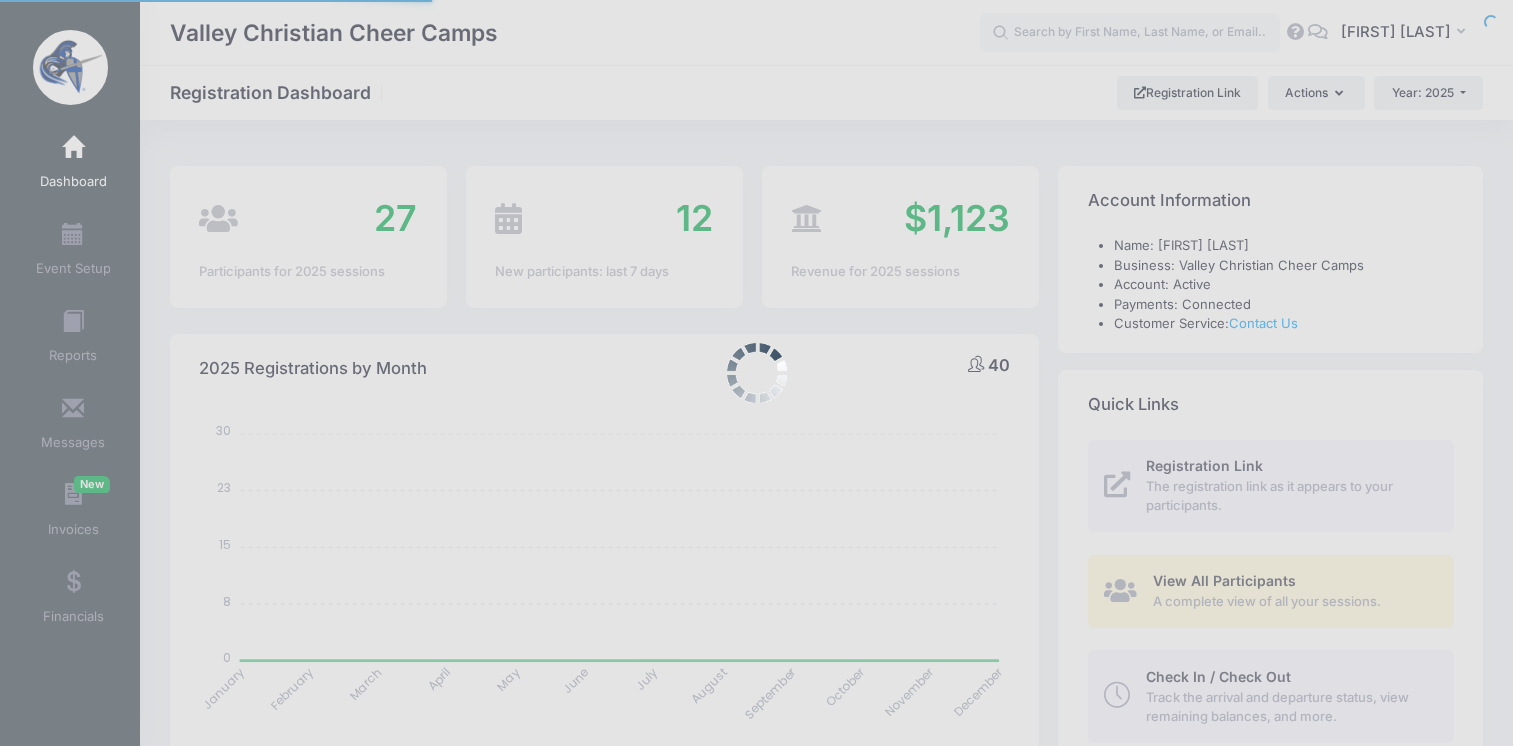 select 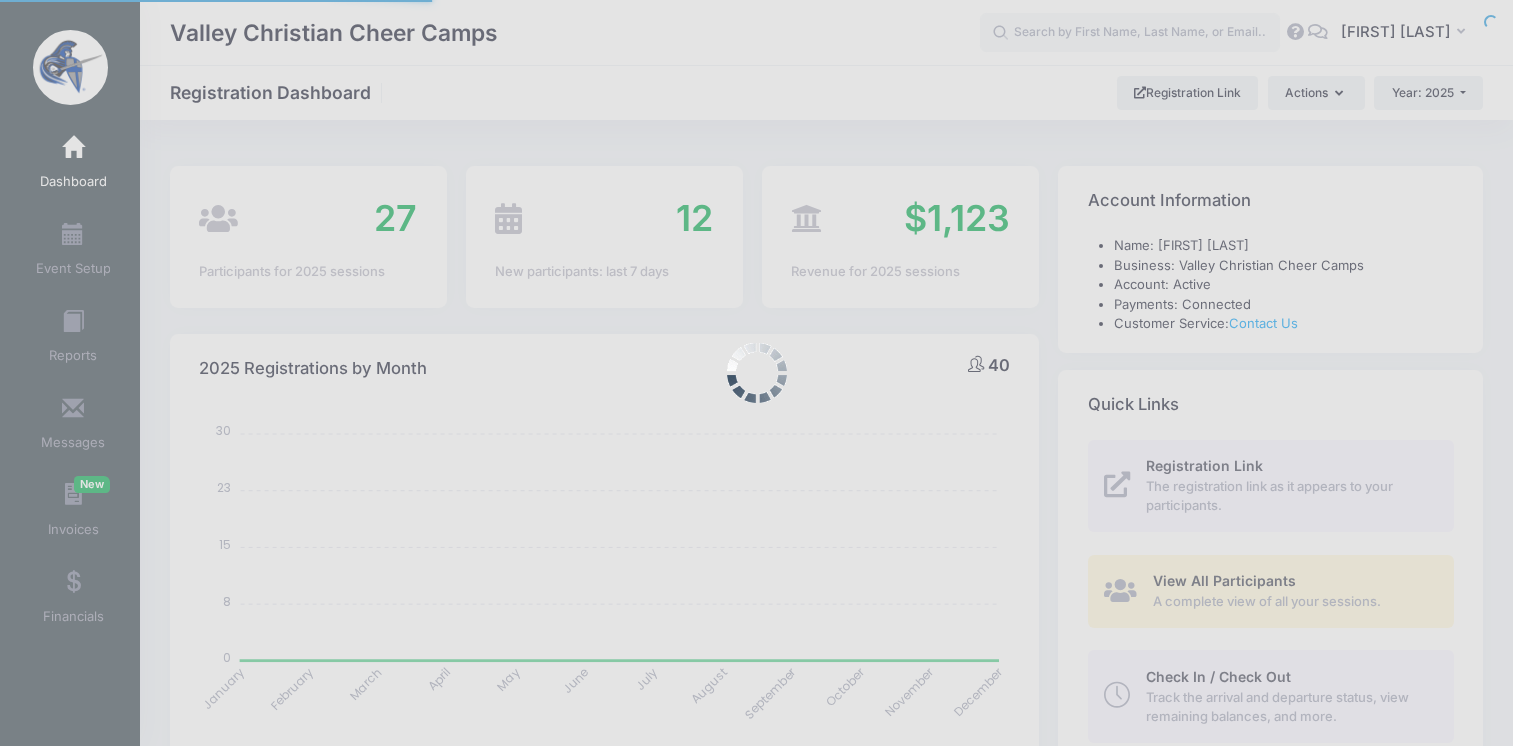 scroll, scrollTop: 0, scrollLeft: 0, axis: both 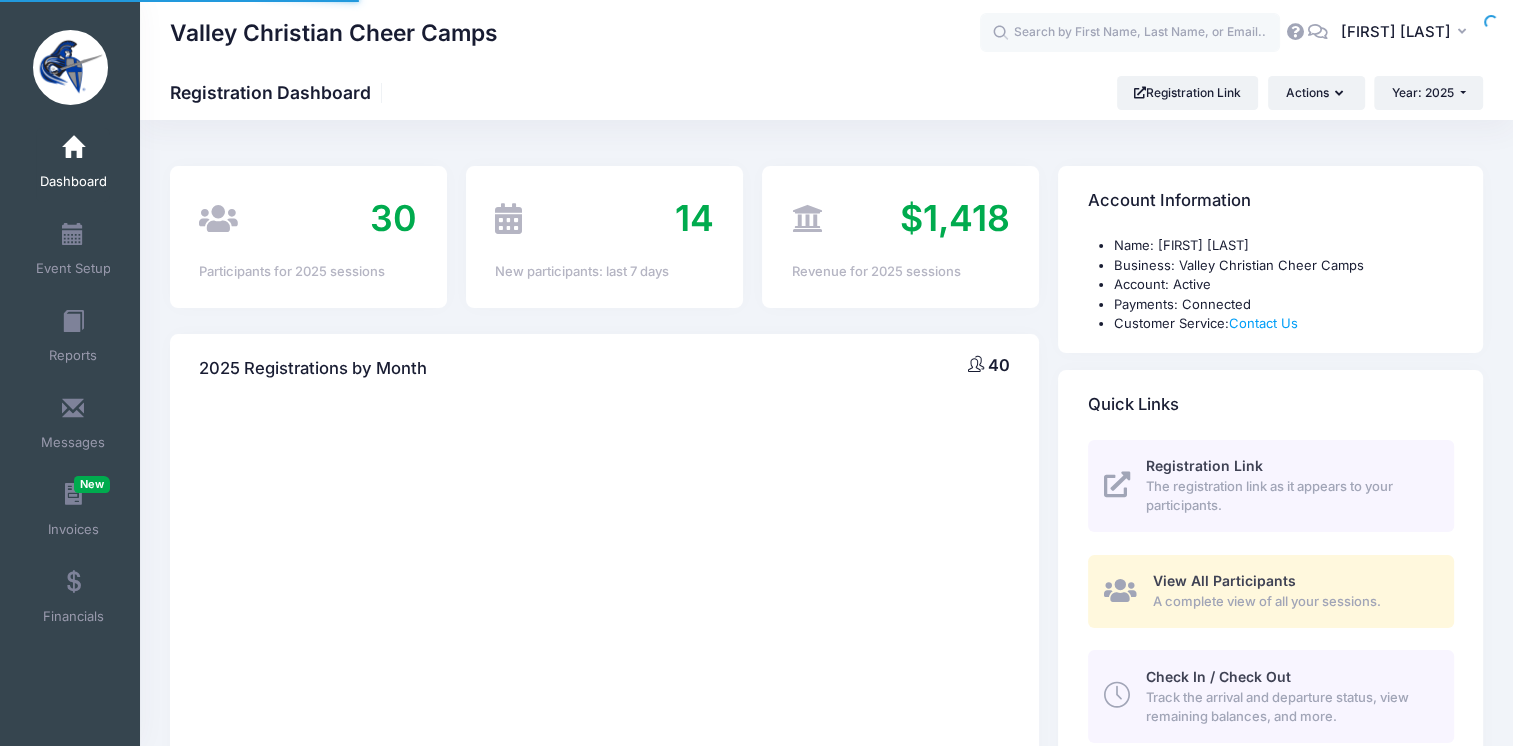 select 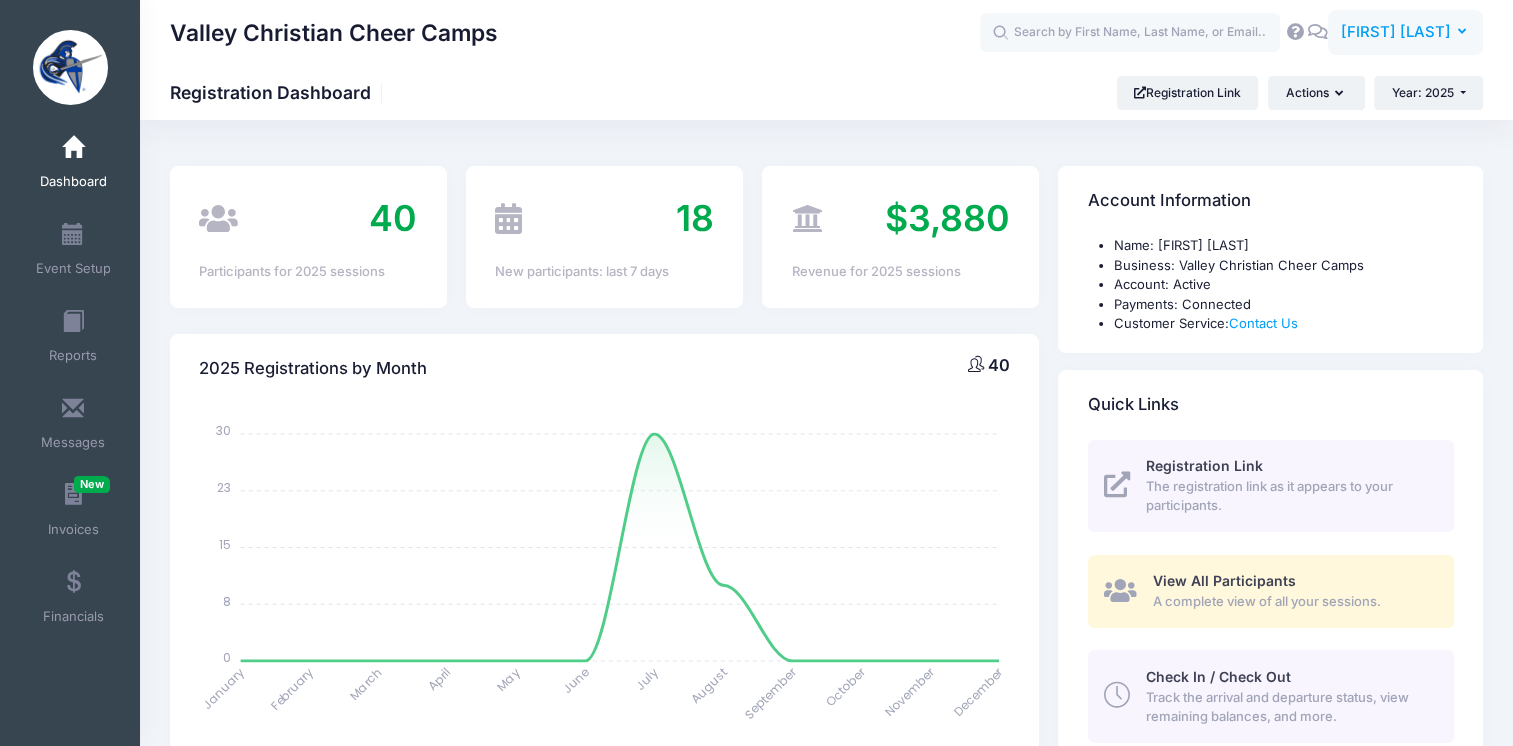 click on "[FIRST] [LAST]" at bounding box center (1396, 32) 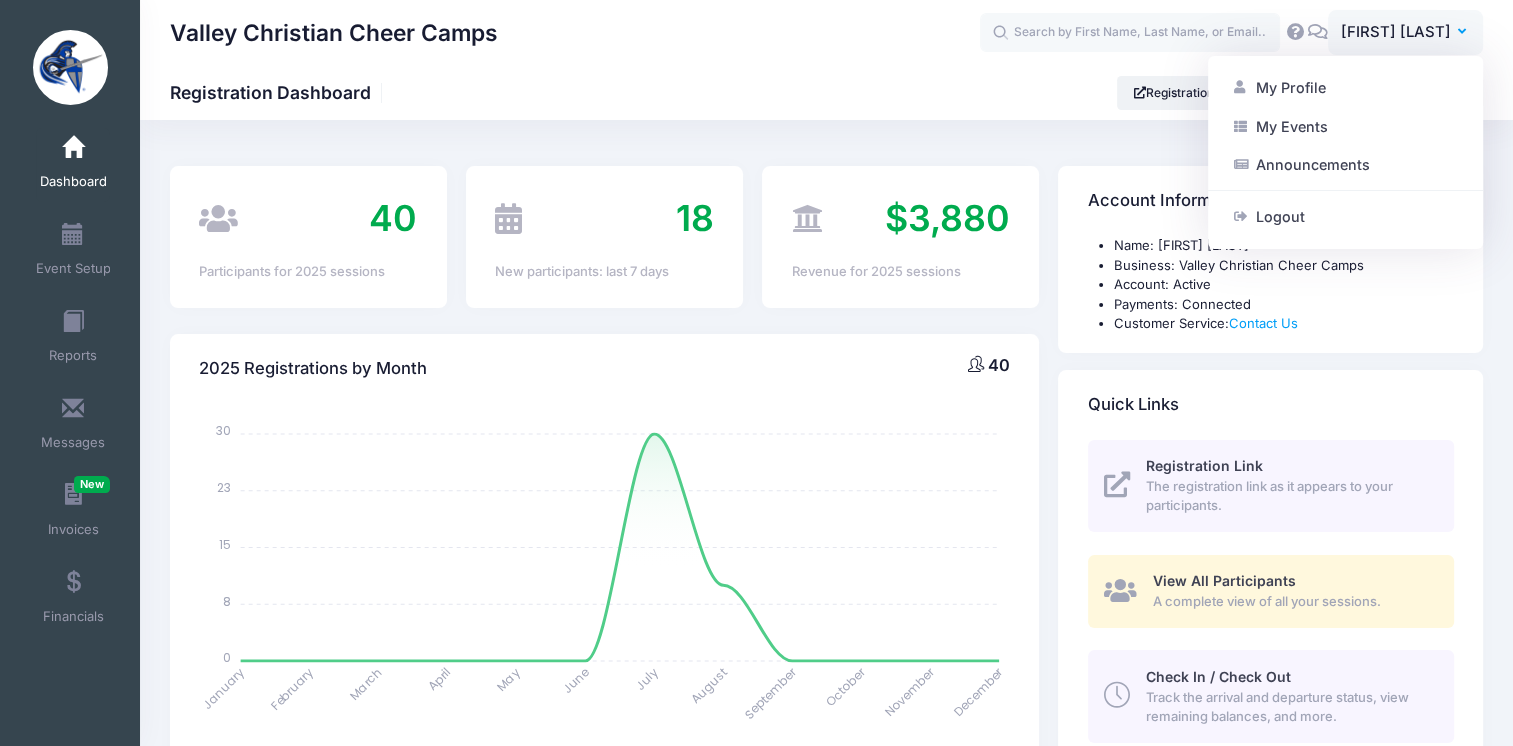 drag, startPoint x: 764, startPoint y: 50, endPoint x: 655, endPoint y: 26, distance: 111.61093 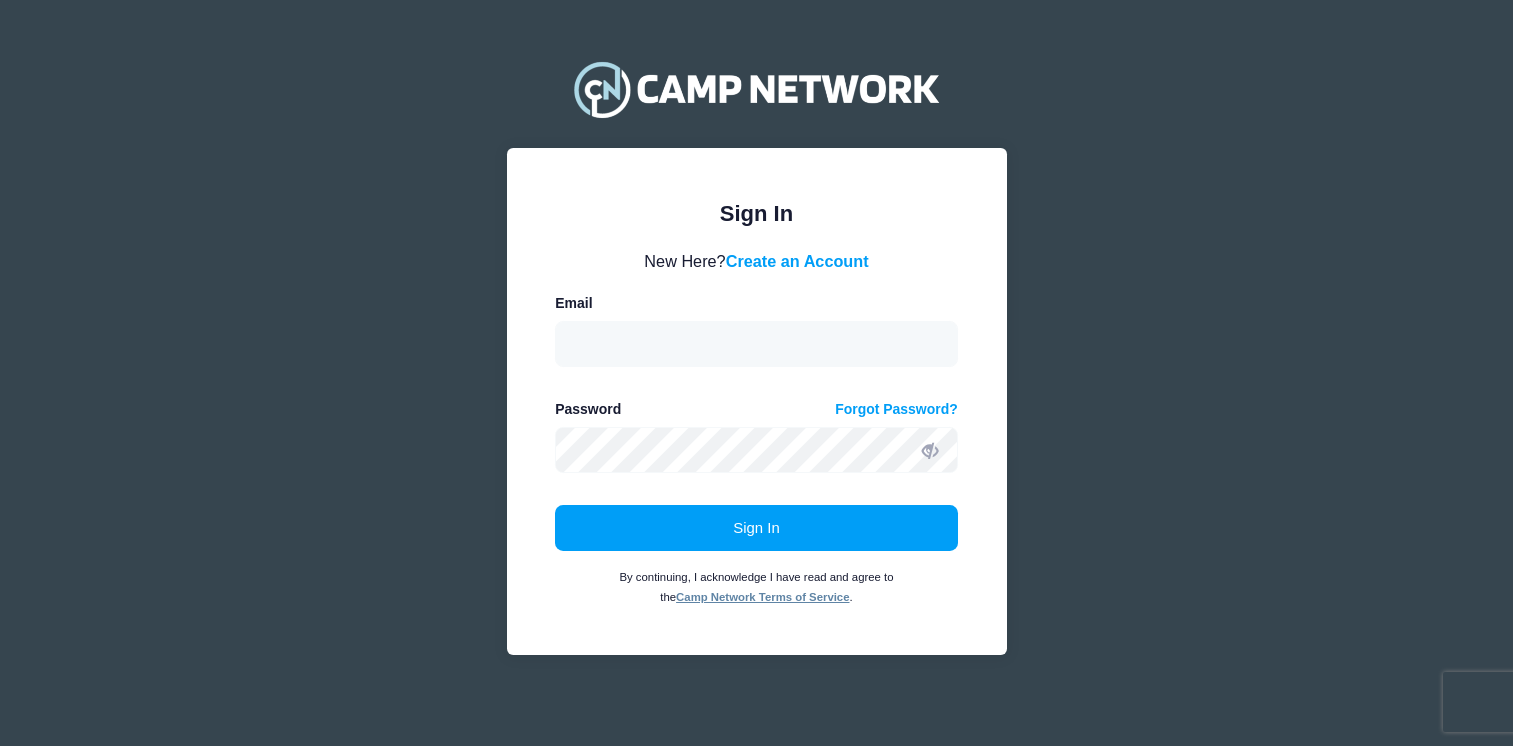 scroll, scrollTop: 0, scrollLeft: 0, axis: both 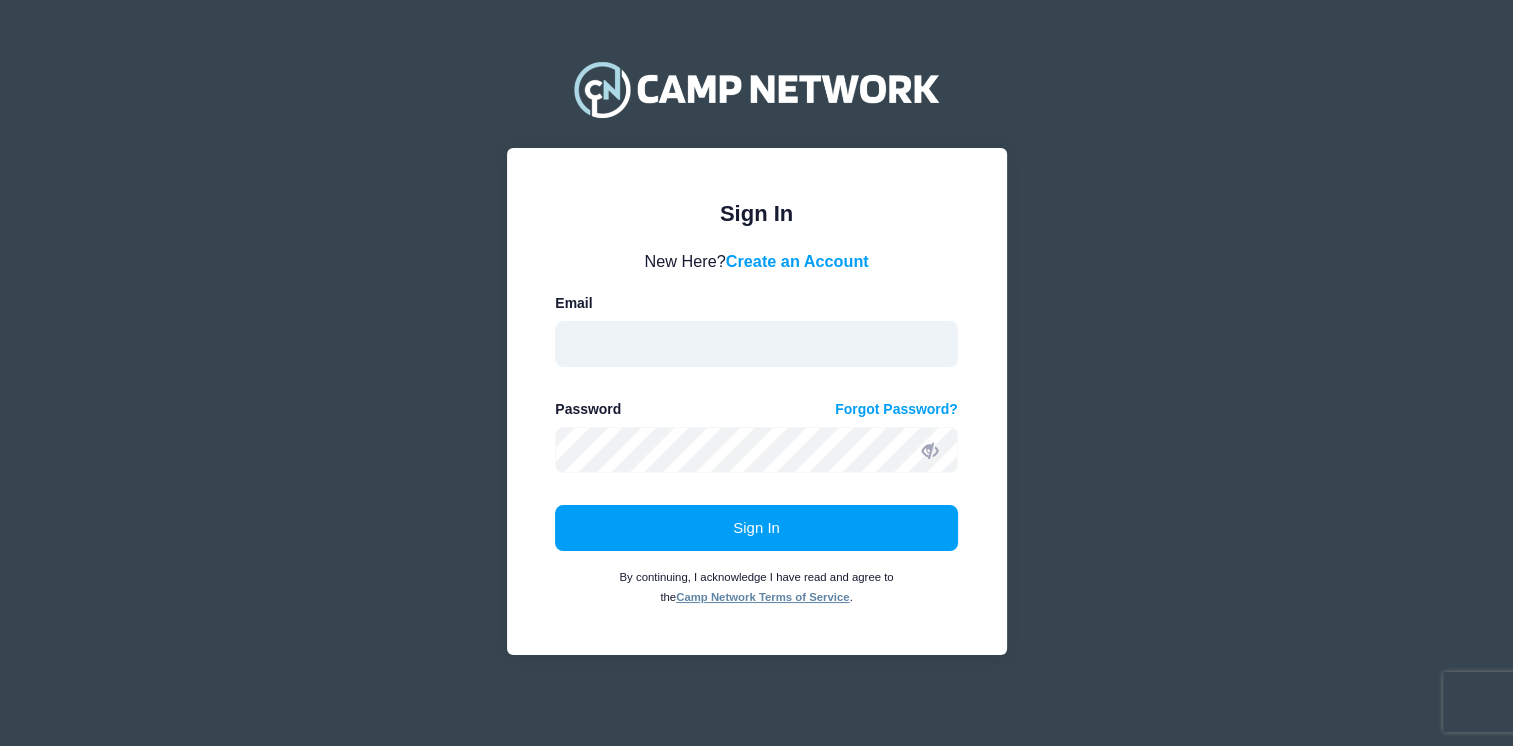 type on "[EMAIL]" 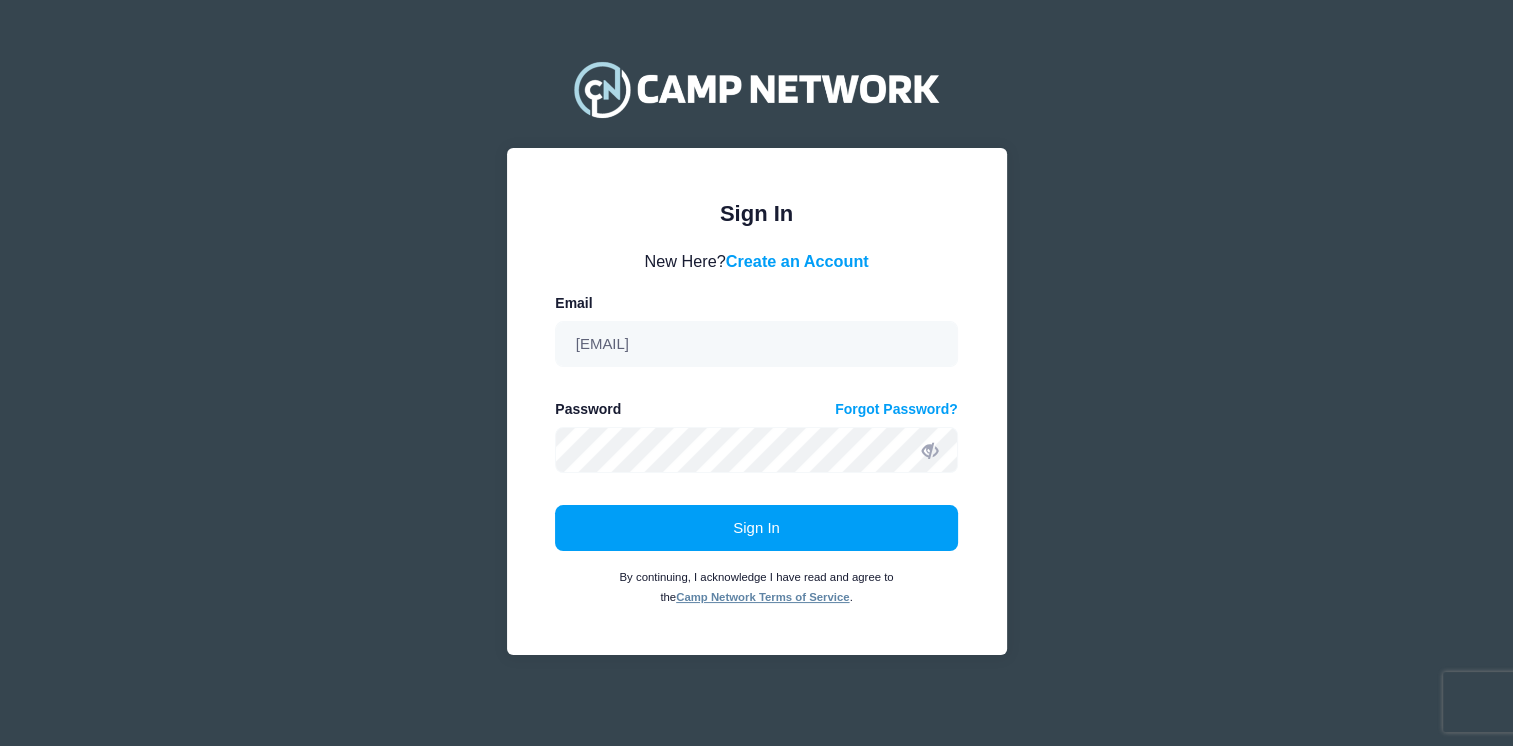 click at bounding box center (930, 450) 